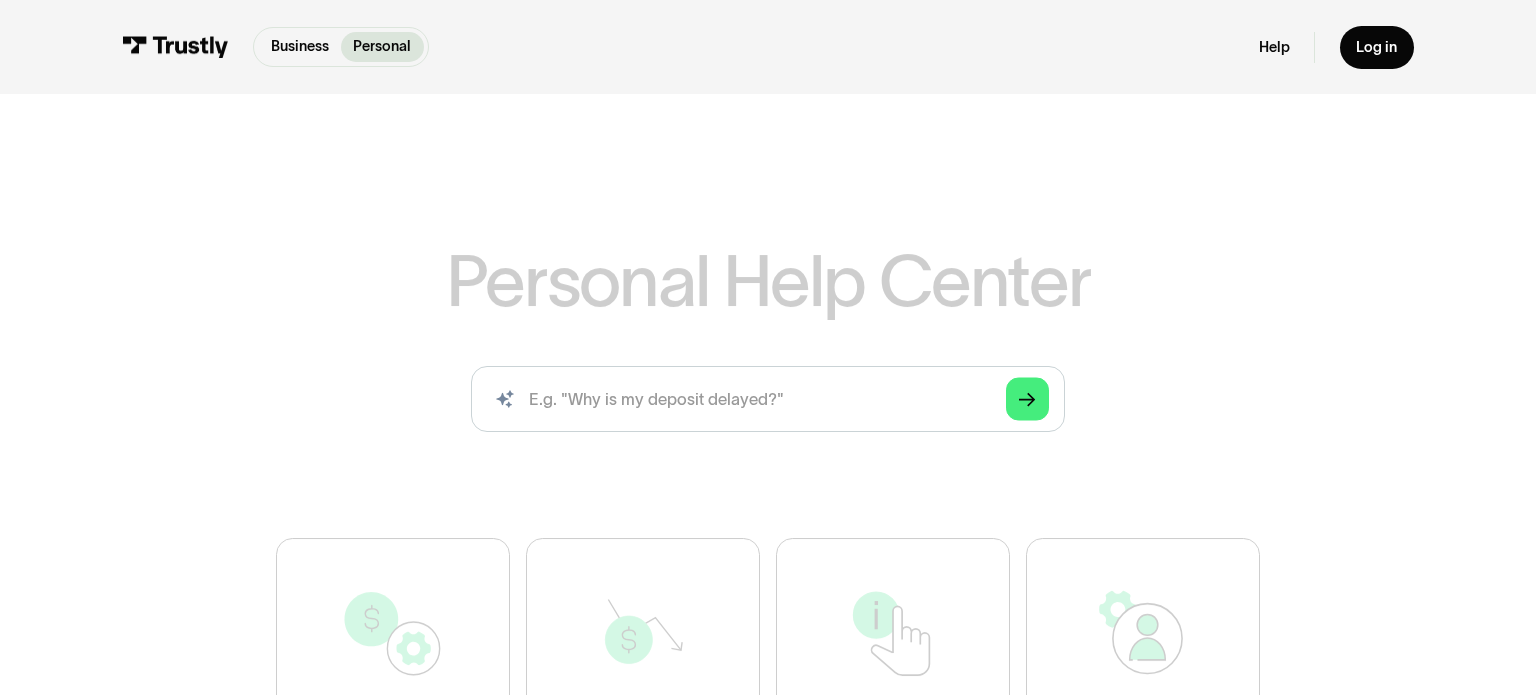 scroll, scrollTop: 0, scrollLeft: 0, axis: both 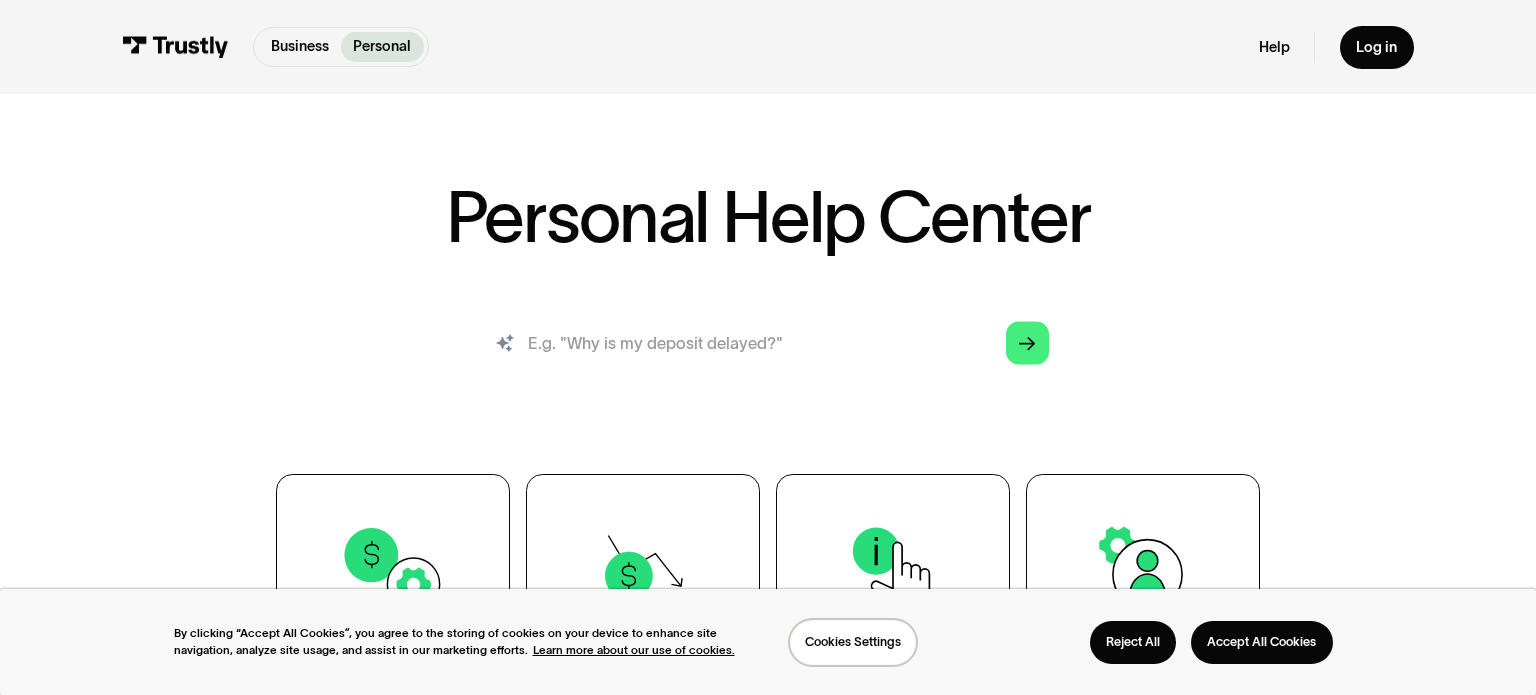 click at bounding box center [768, 343] 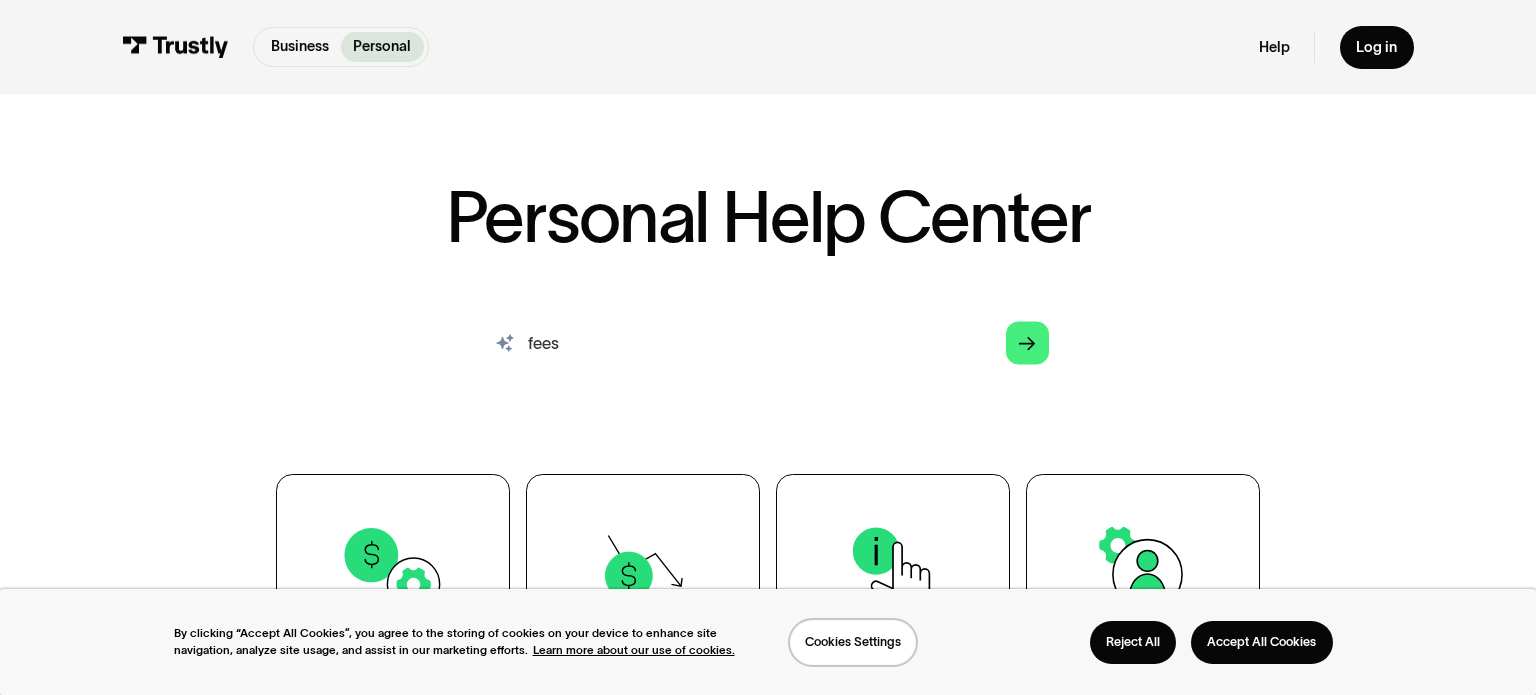 type on "fees" 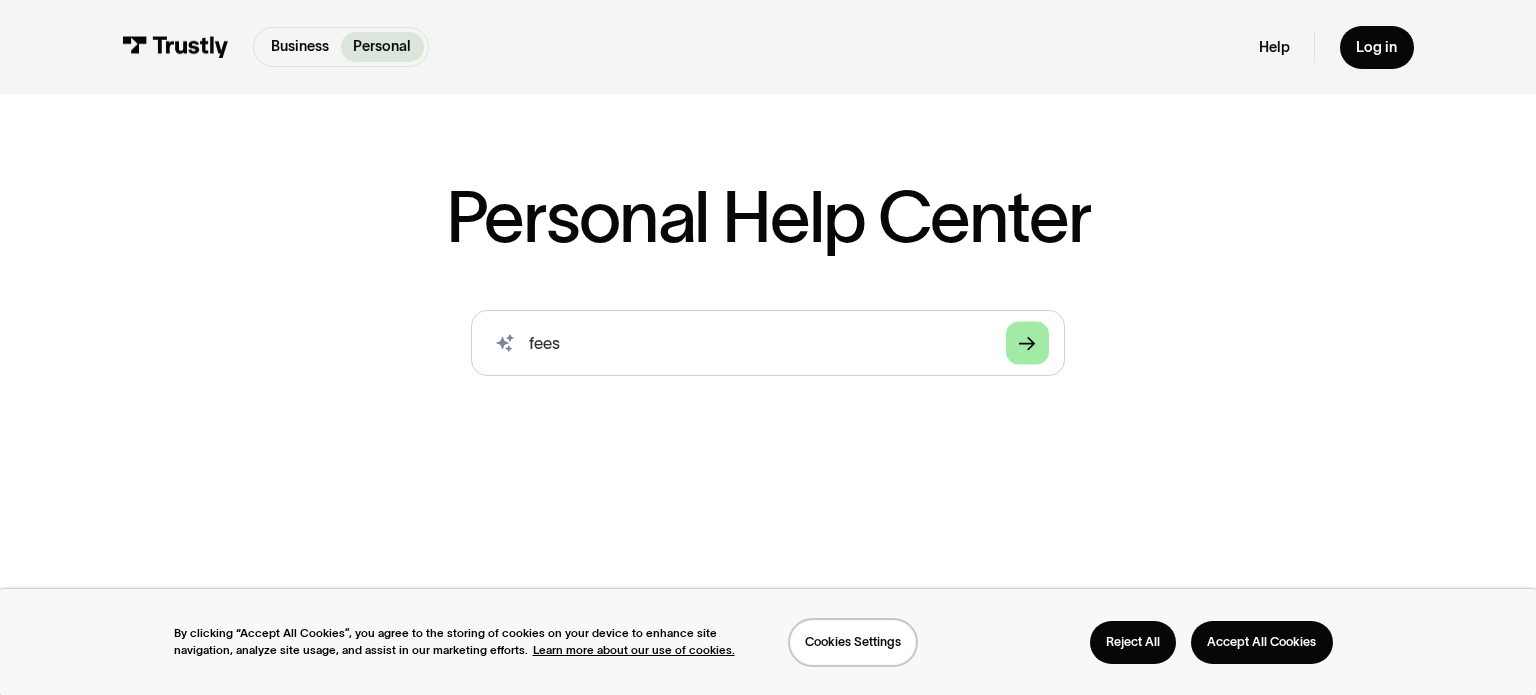 click 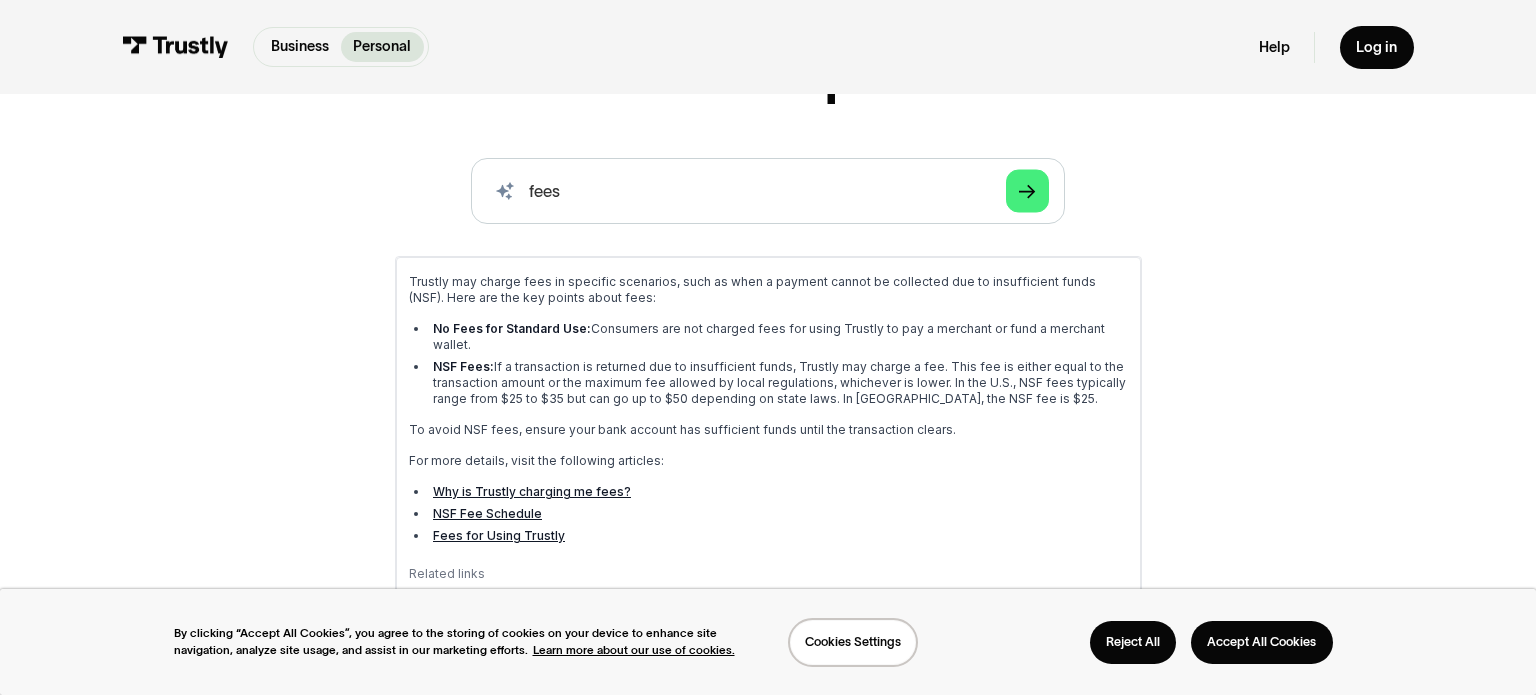 scroll, scrollTop: 259, scrollLeft: 0, axis: vertical 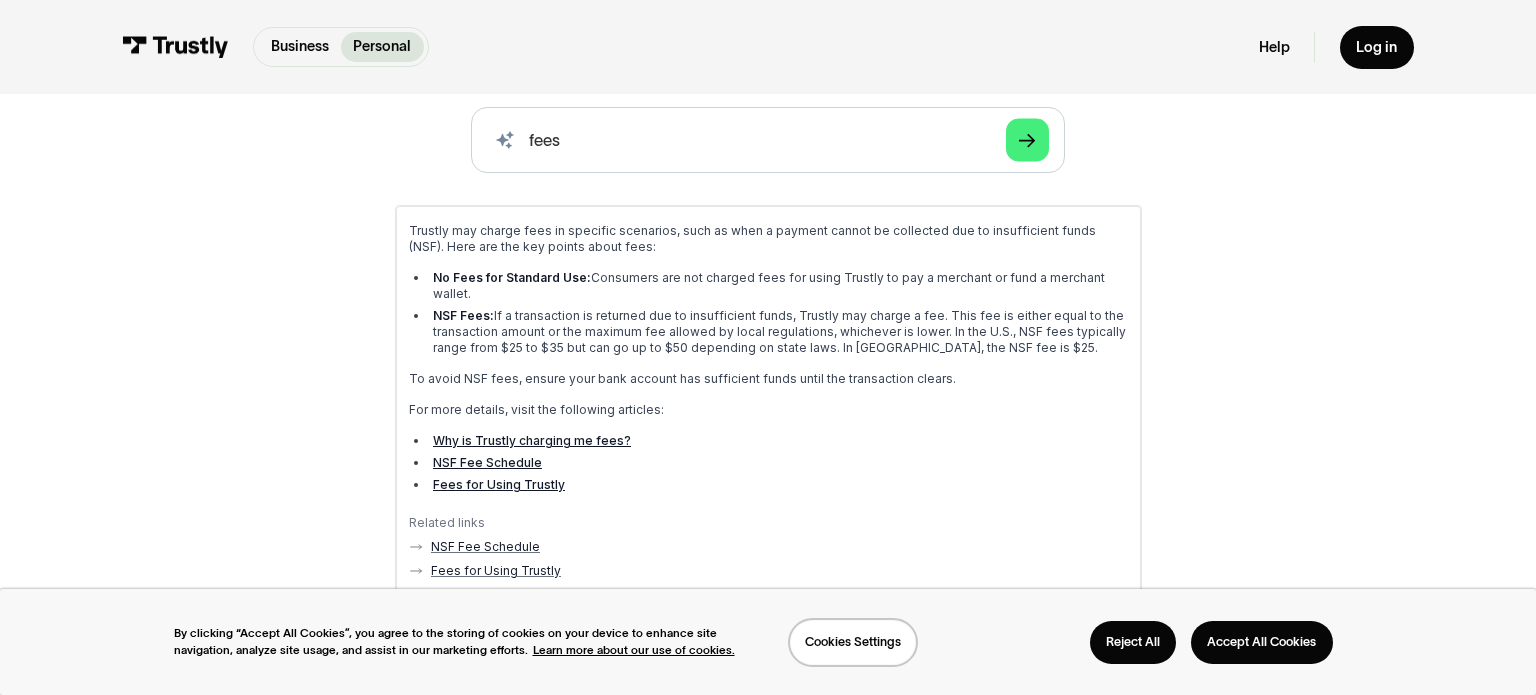 click on "Why is Trustly charging me fees?" at bounding box center (531, 440) 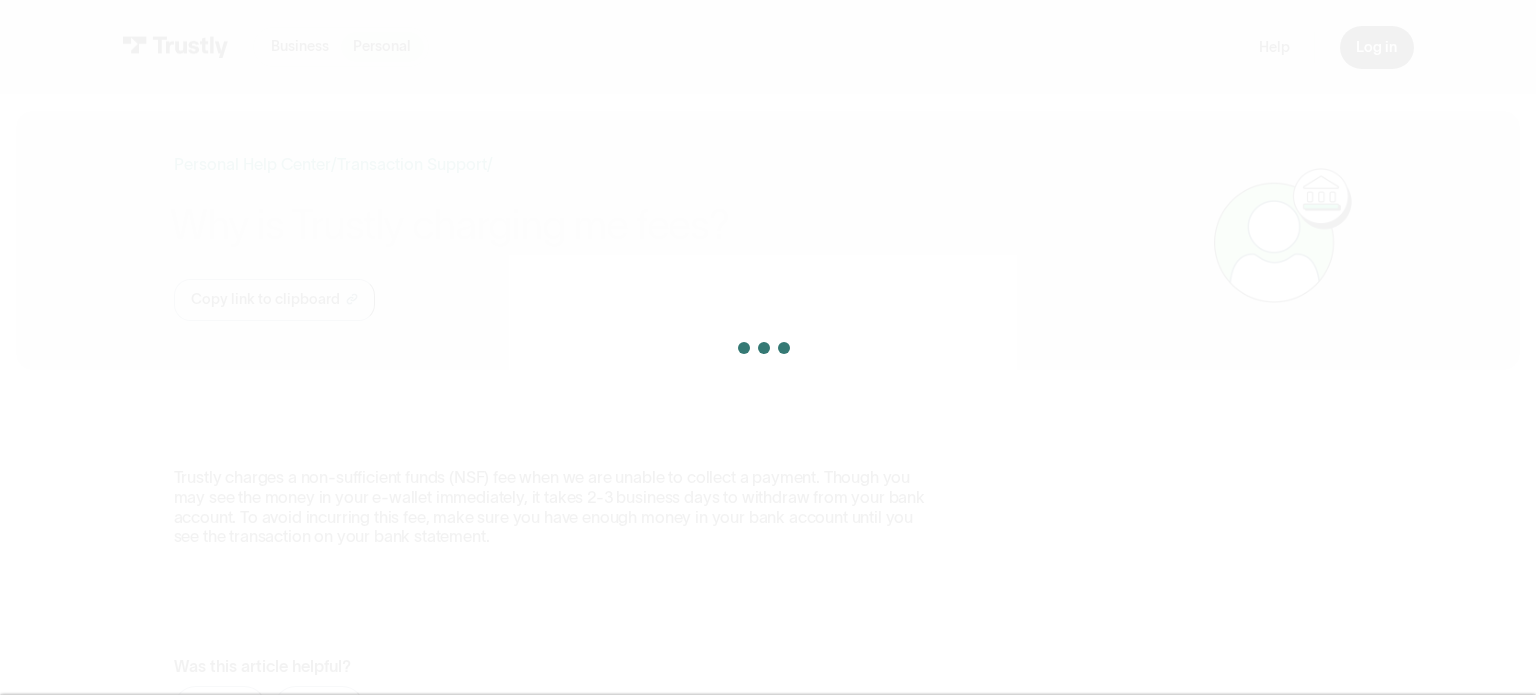 scroll, scrollTop: 0, scrollLeft: 0, axis: both 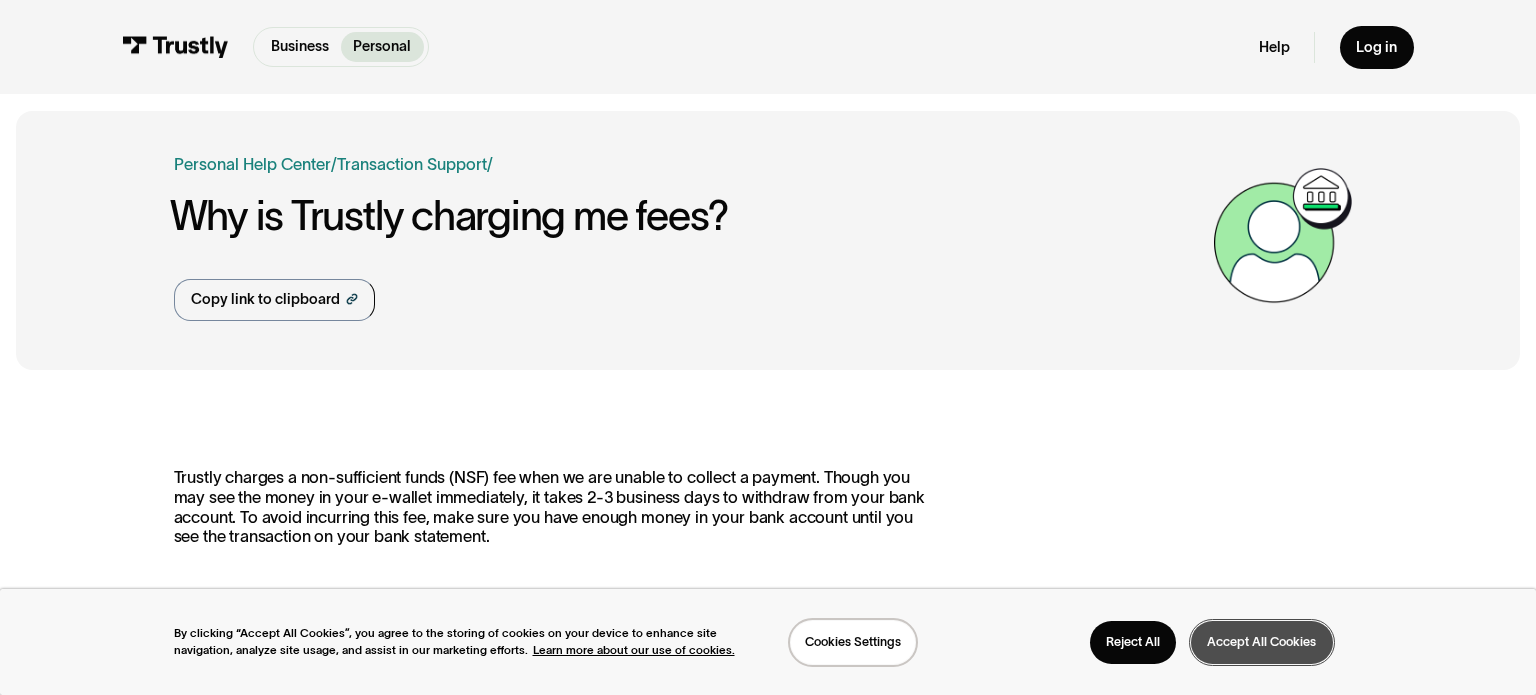 click on "Accept All Cookies" at bounding box center (1262, 642) 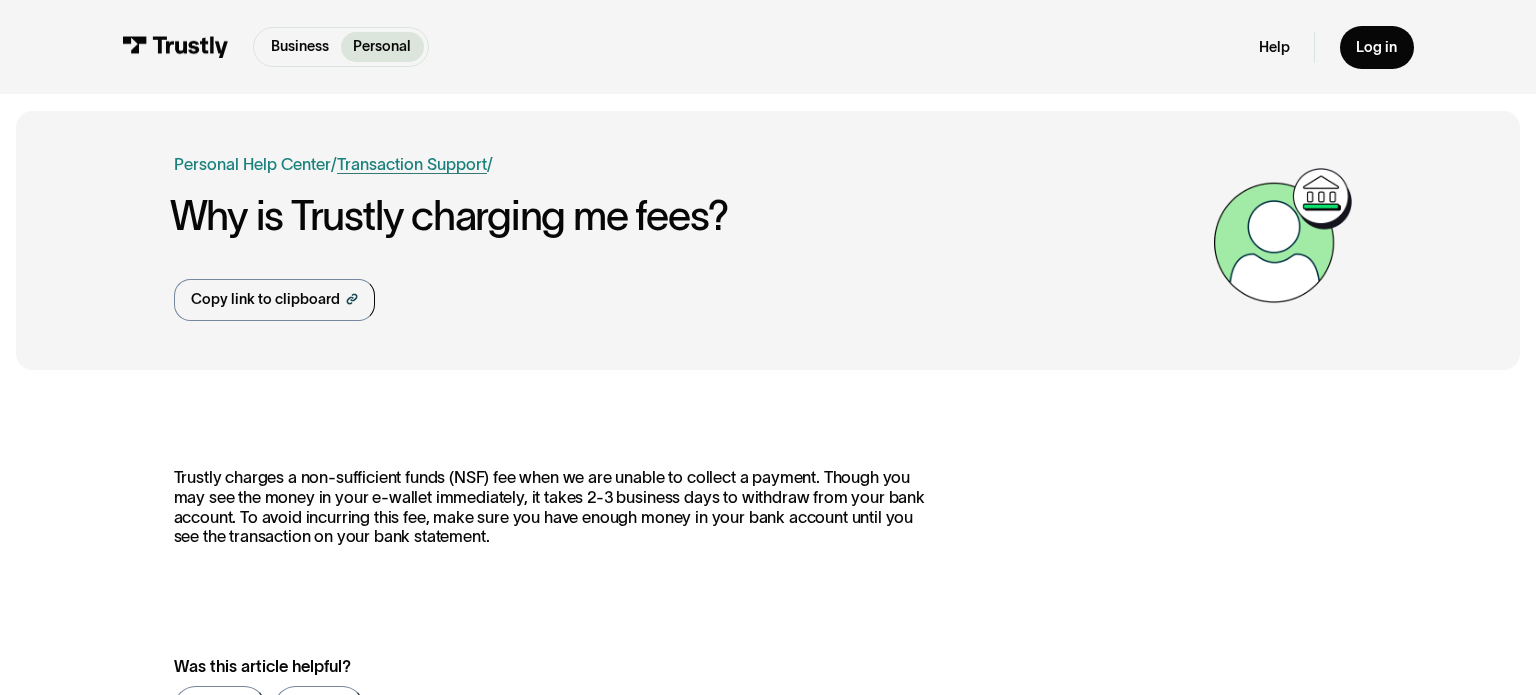 click on "Transaction Support" at bounding box center (412, 164) 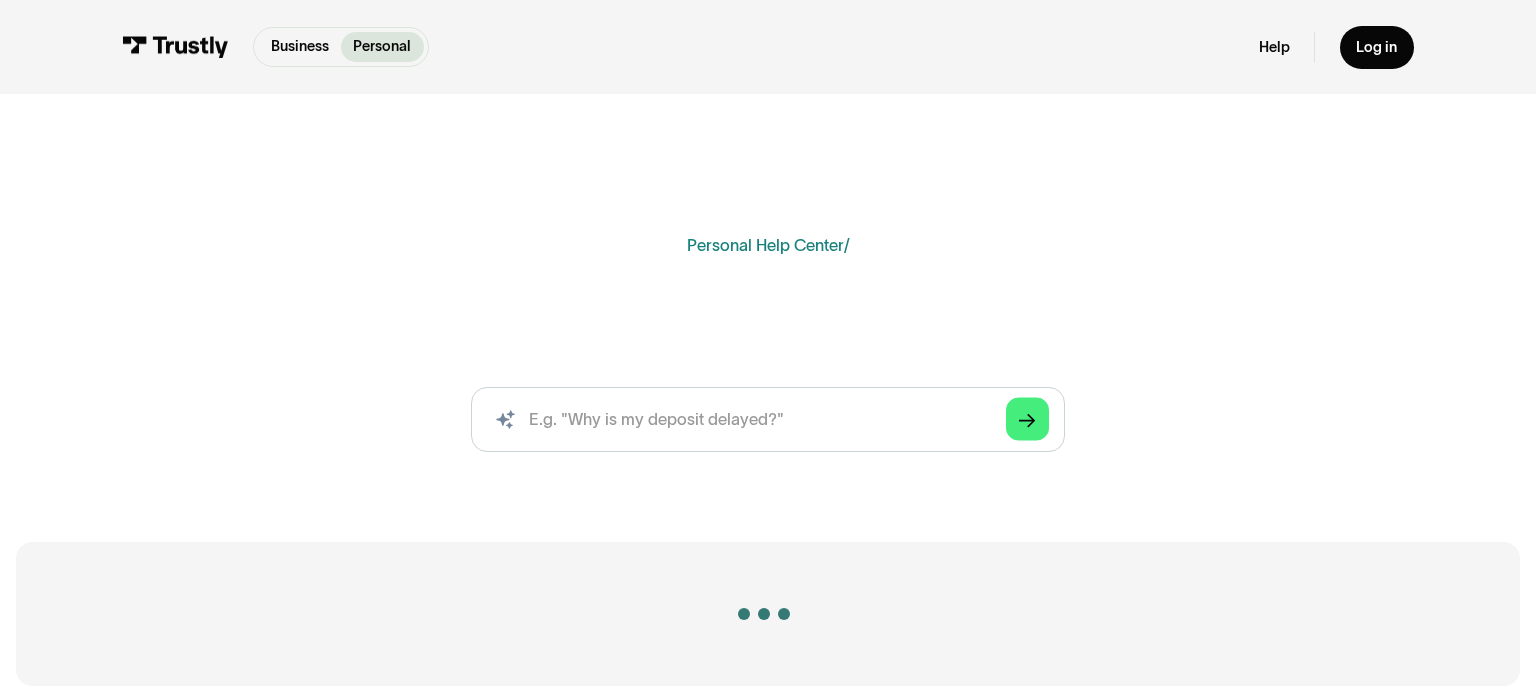 scroll, scrollTop: 0, scrollLeft: 0, axis: both 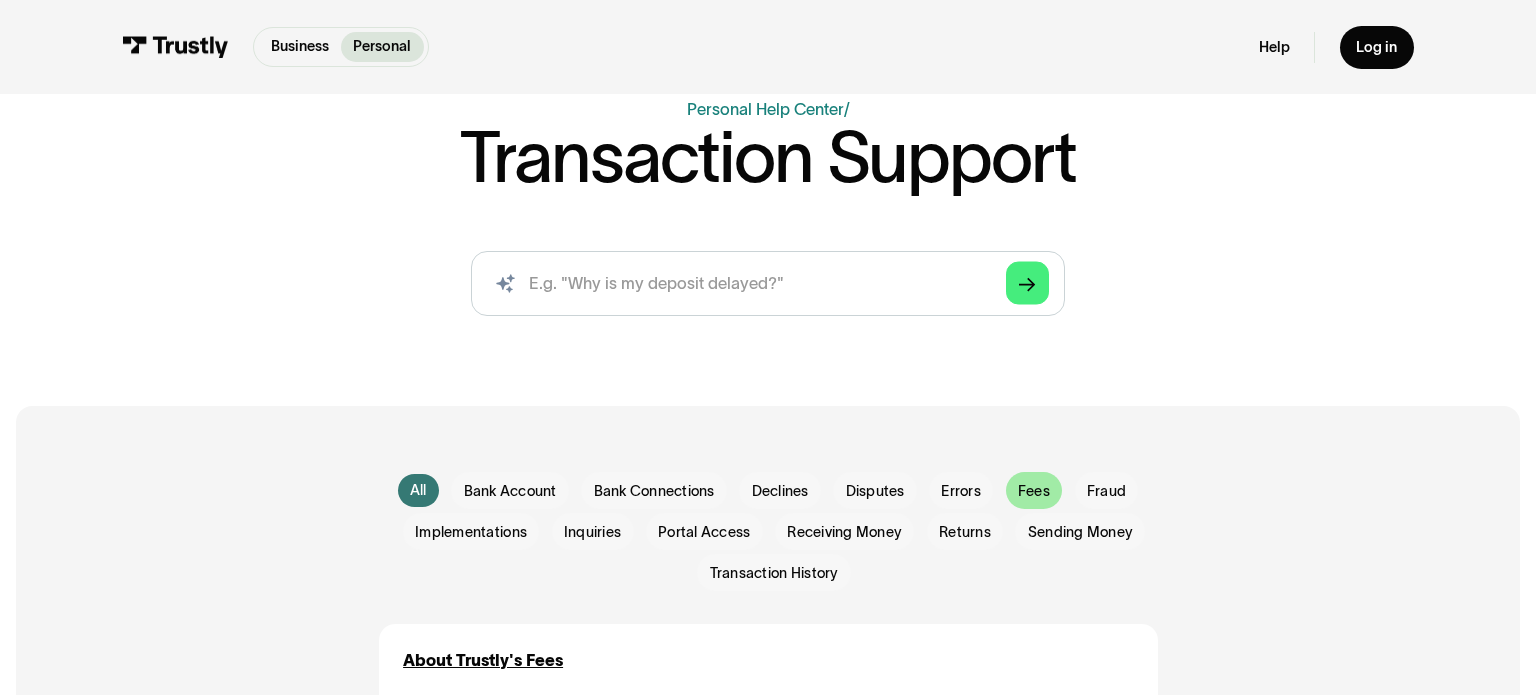 click at bounding box center (1034, 490) 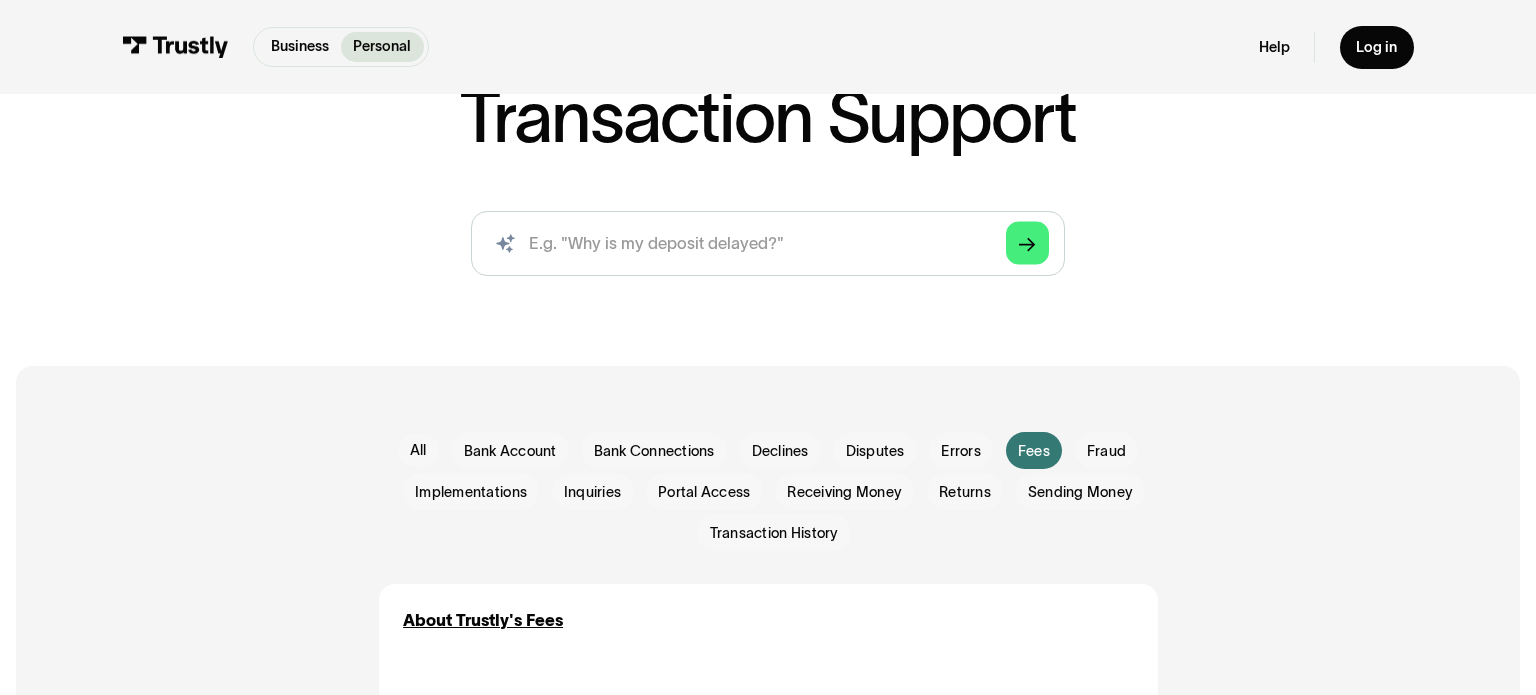 scroll, scrollTop: 348, scrollLeft: 0, axis: vertical 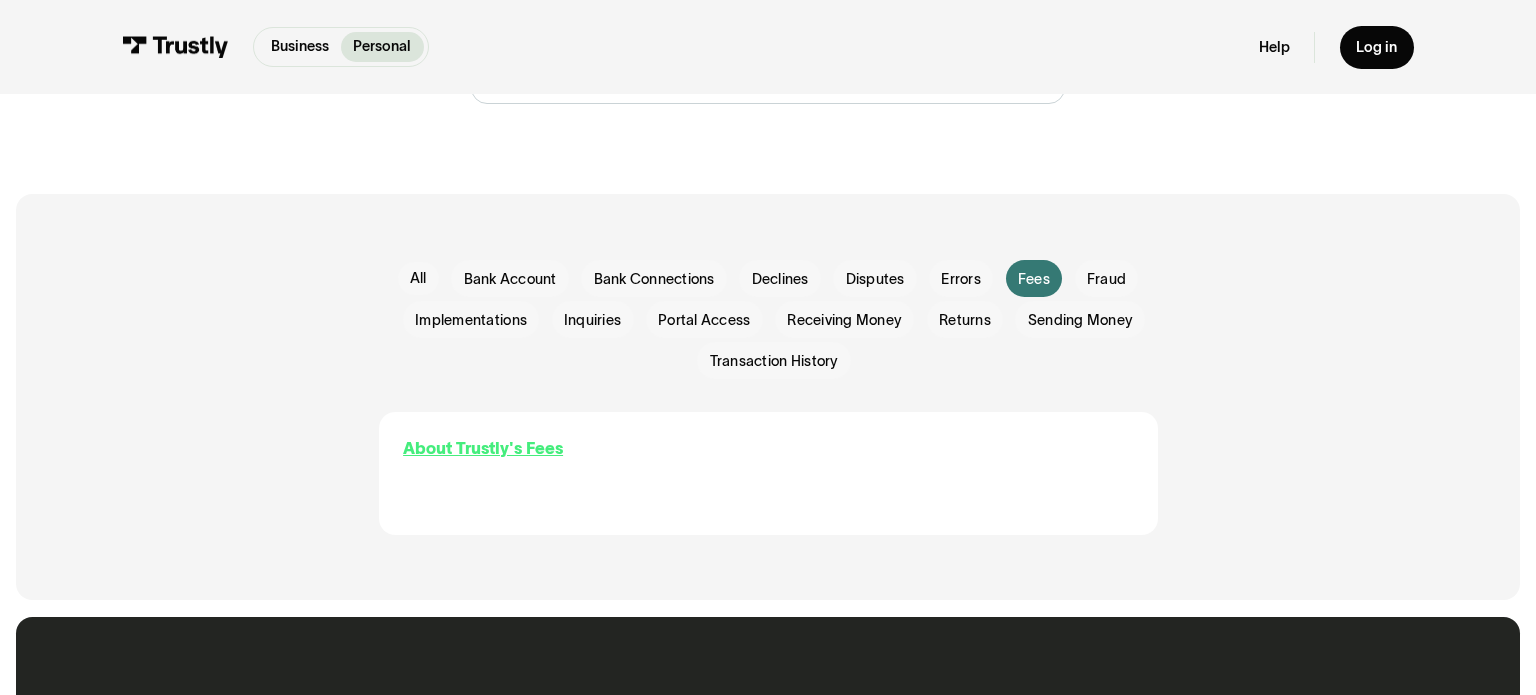 click on "About Trustly's Fees" at bounding box center [483, 448] 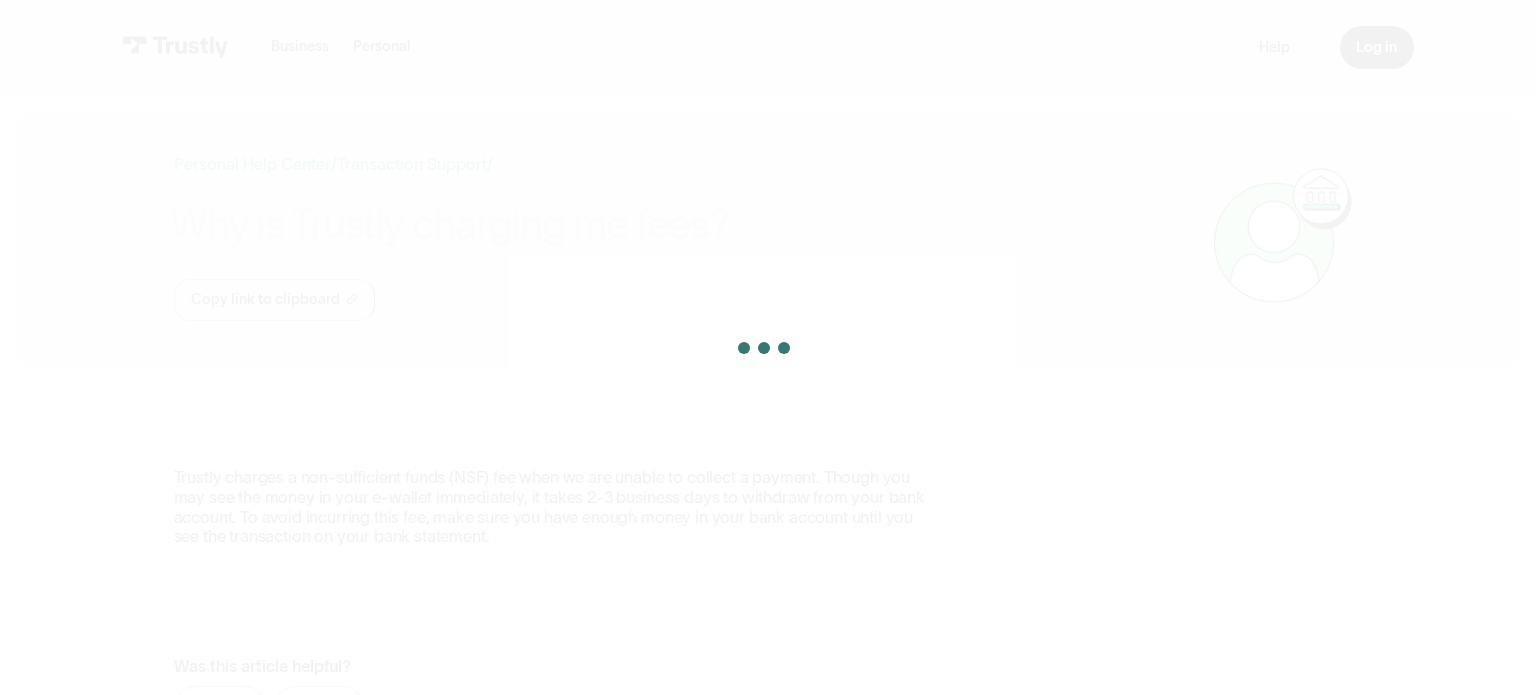 scroll, scrollTop: 0, scrollLeft: 0, axis: both 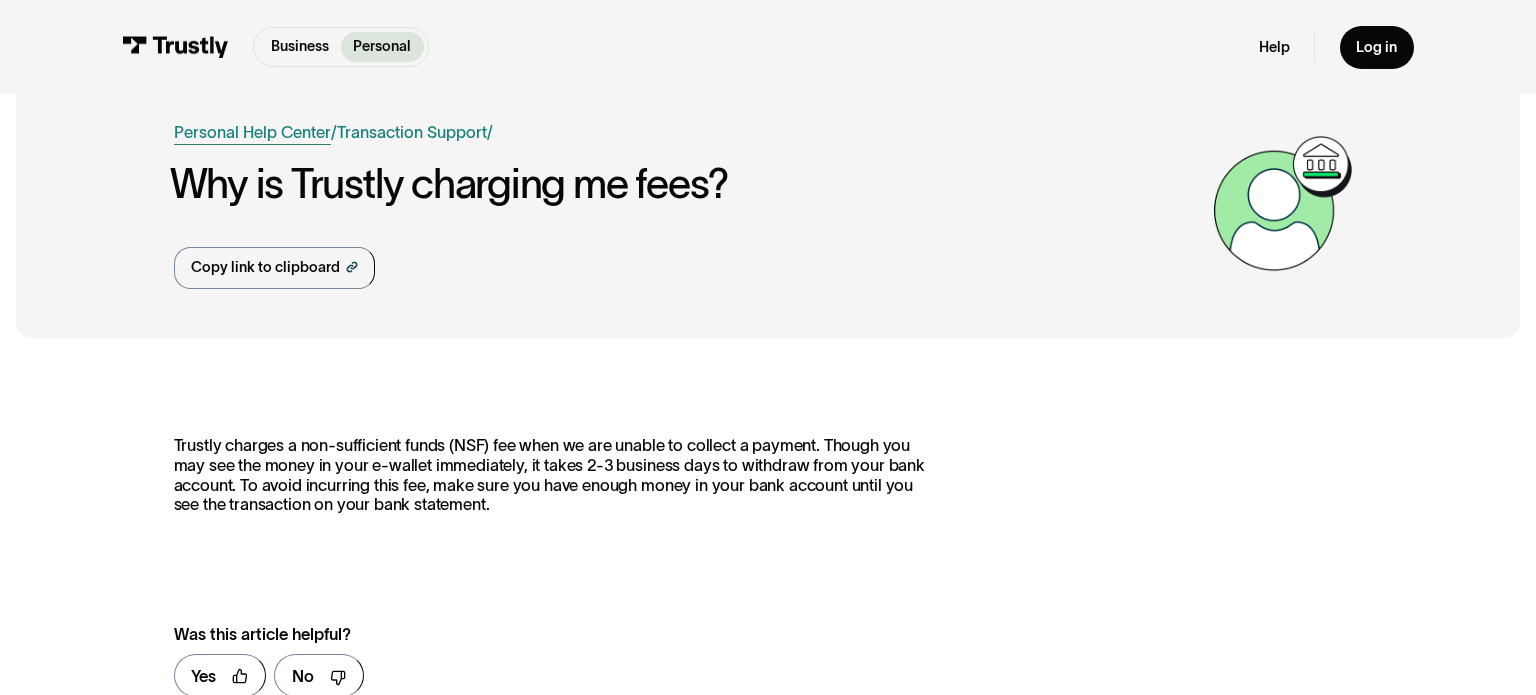 click on "Personal Help Center" at bounding box center [252, 132] 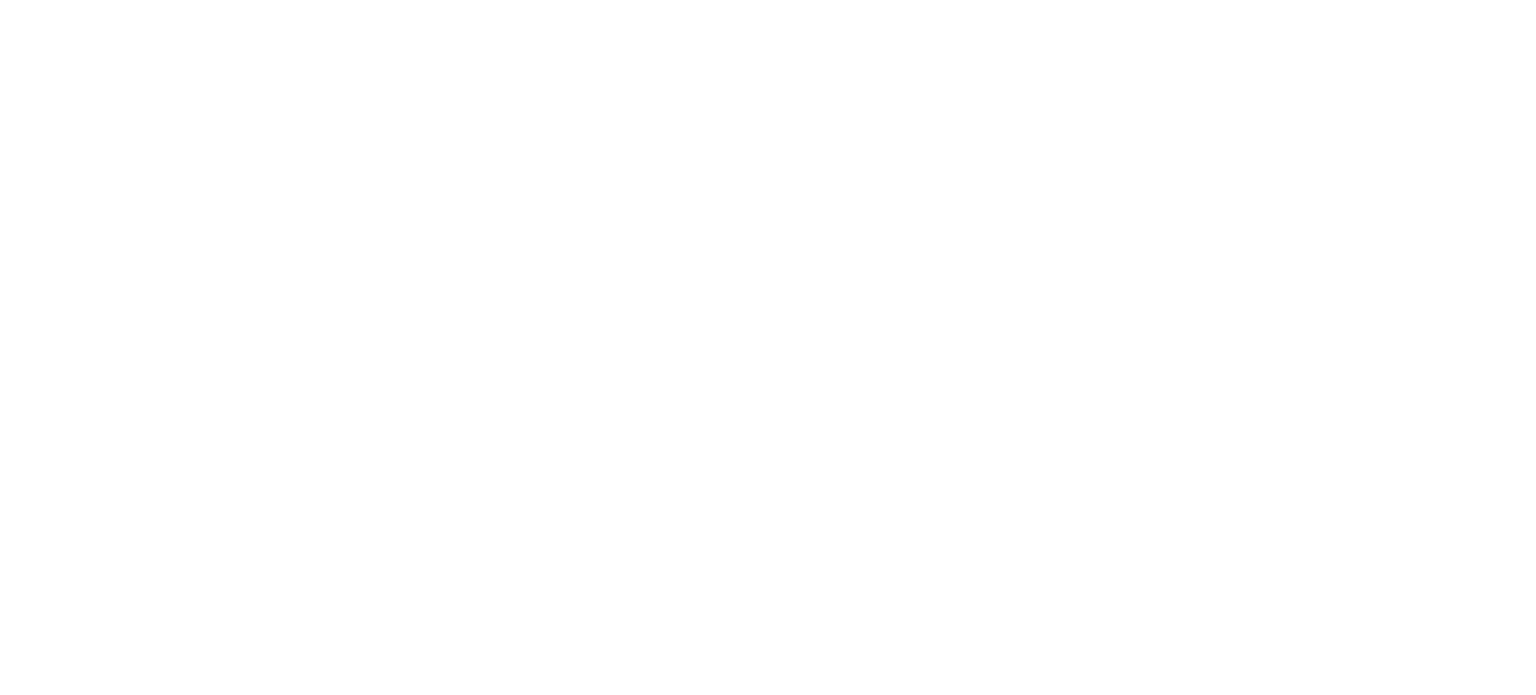 scroll, scrollTop: 0, scrollLeft: 0, axis: both 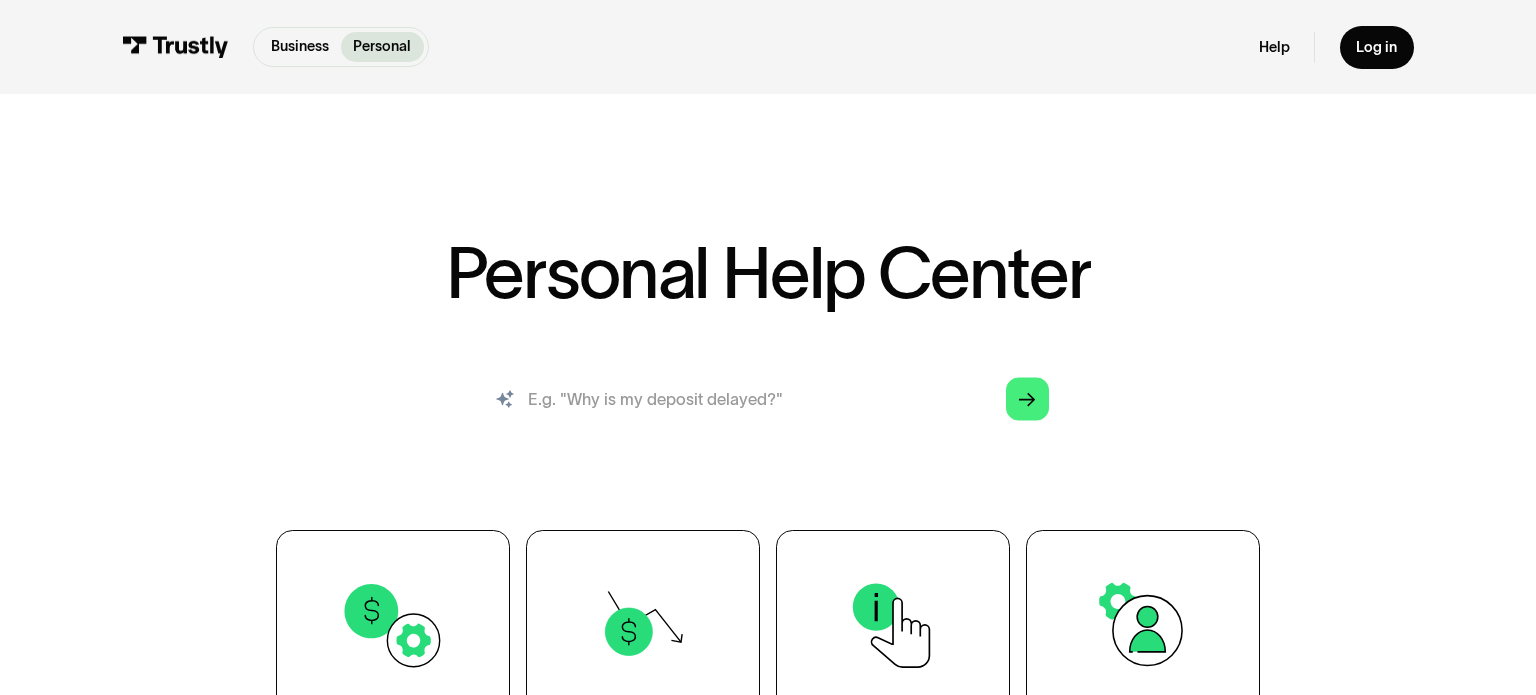 click at bounding box center (768, 399) 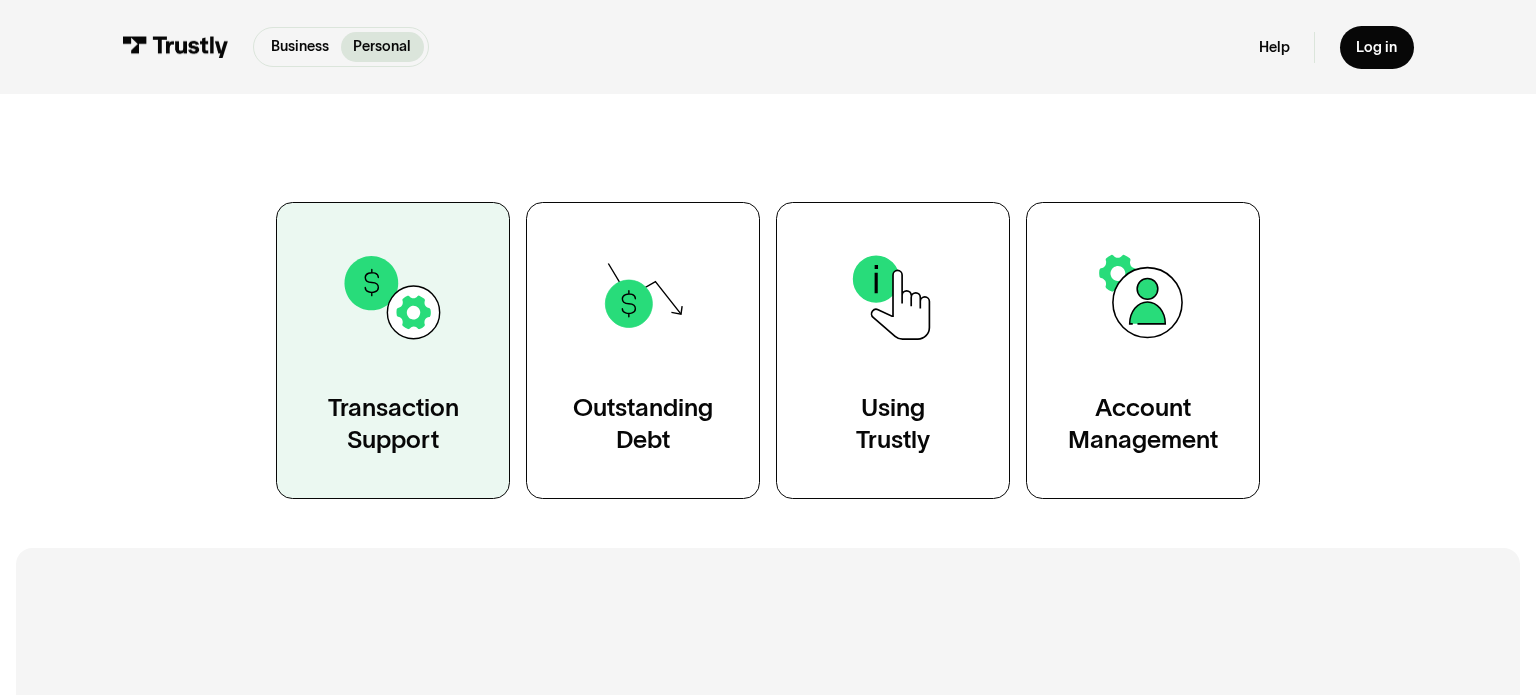 scroll, scrollTop: 330, scrollLeft: 0, axis: vertical 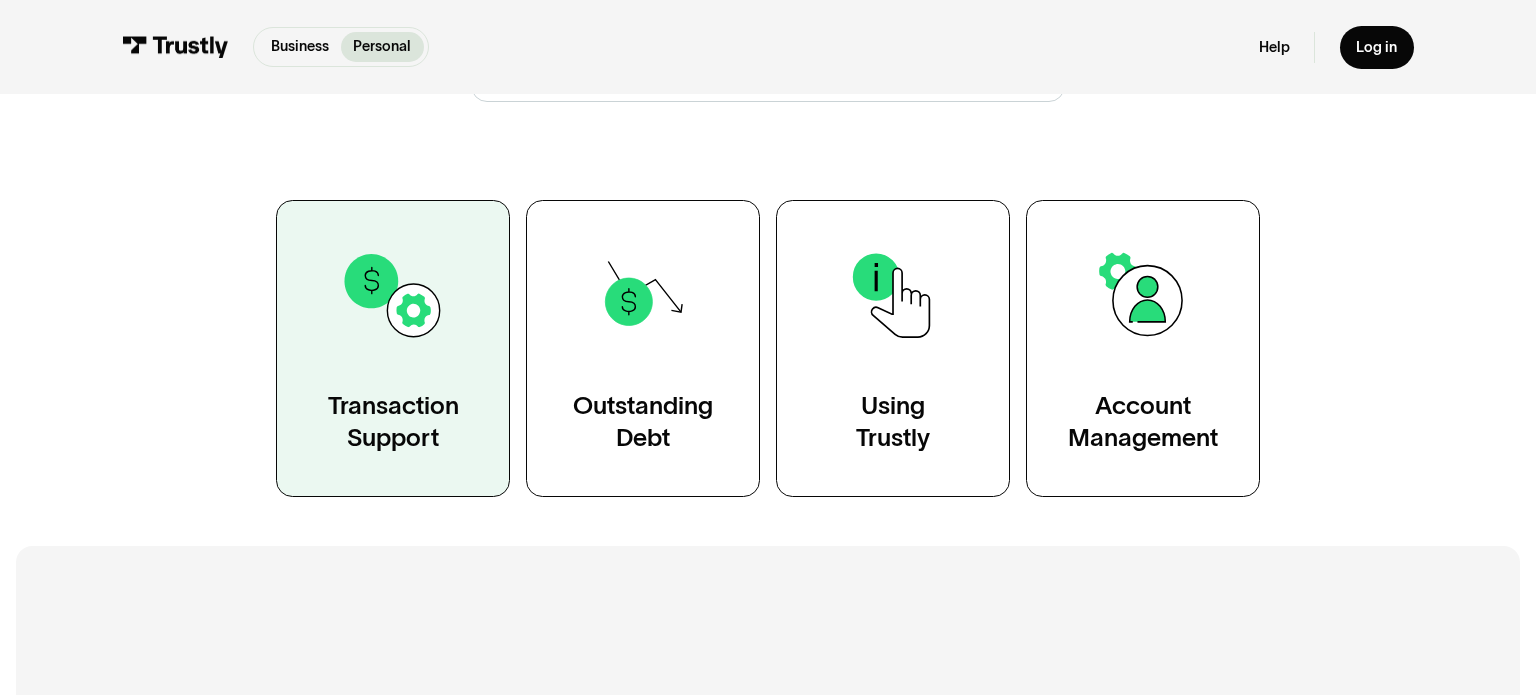 click on "Transaction Support" at bounding box center [393, 348] 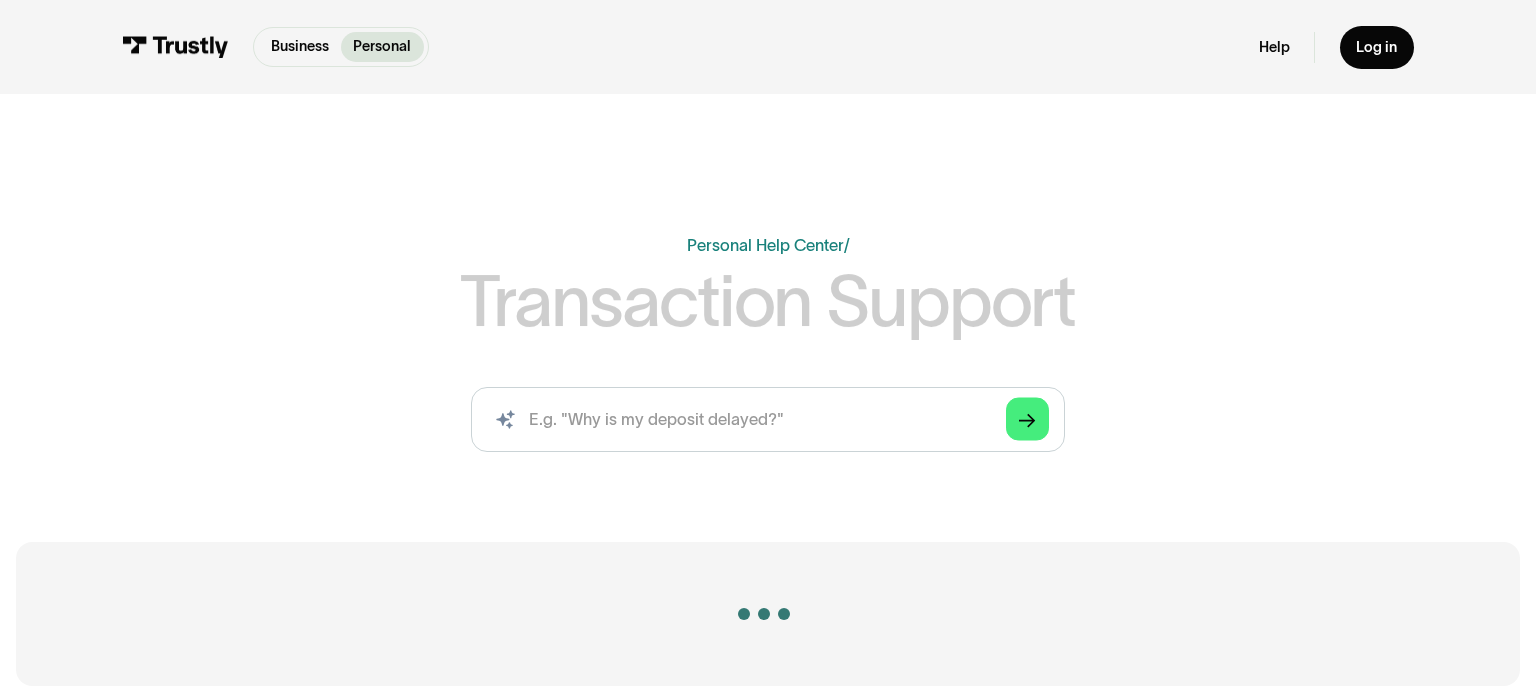 scroll, scrollTop: 0, scrollLeft: 0, axis: both 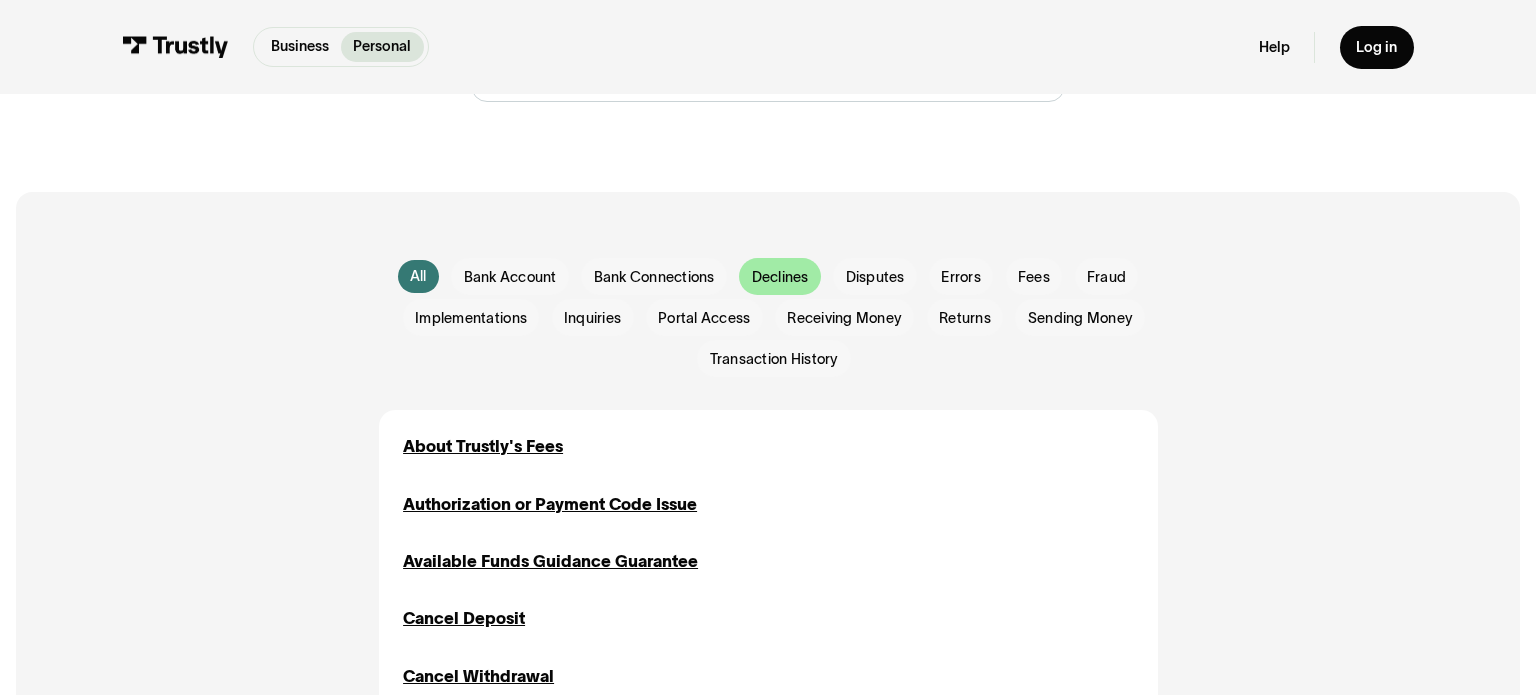 click on "Declines" at bounding box center [780, 277] 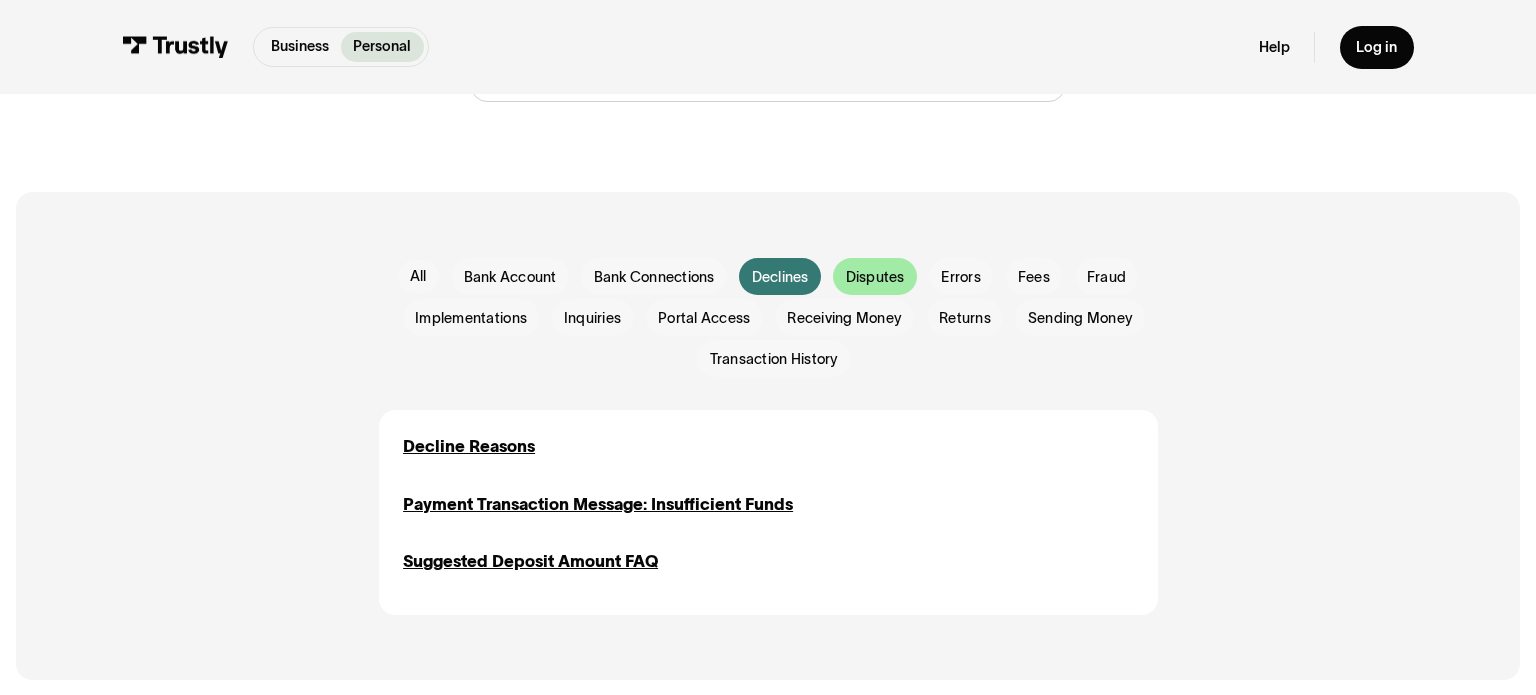 click on "Disputes" at bounding box center (875, 277) 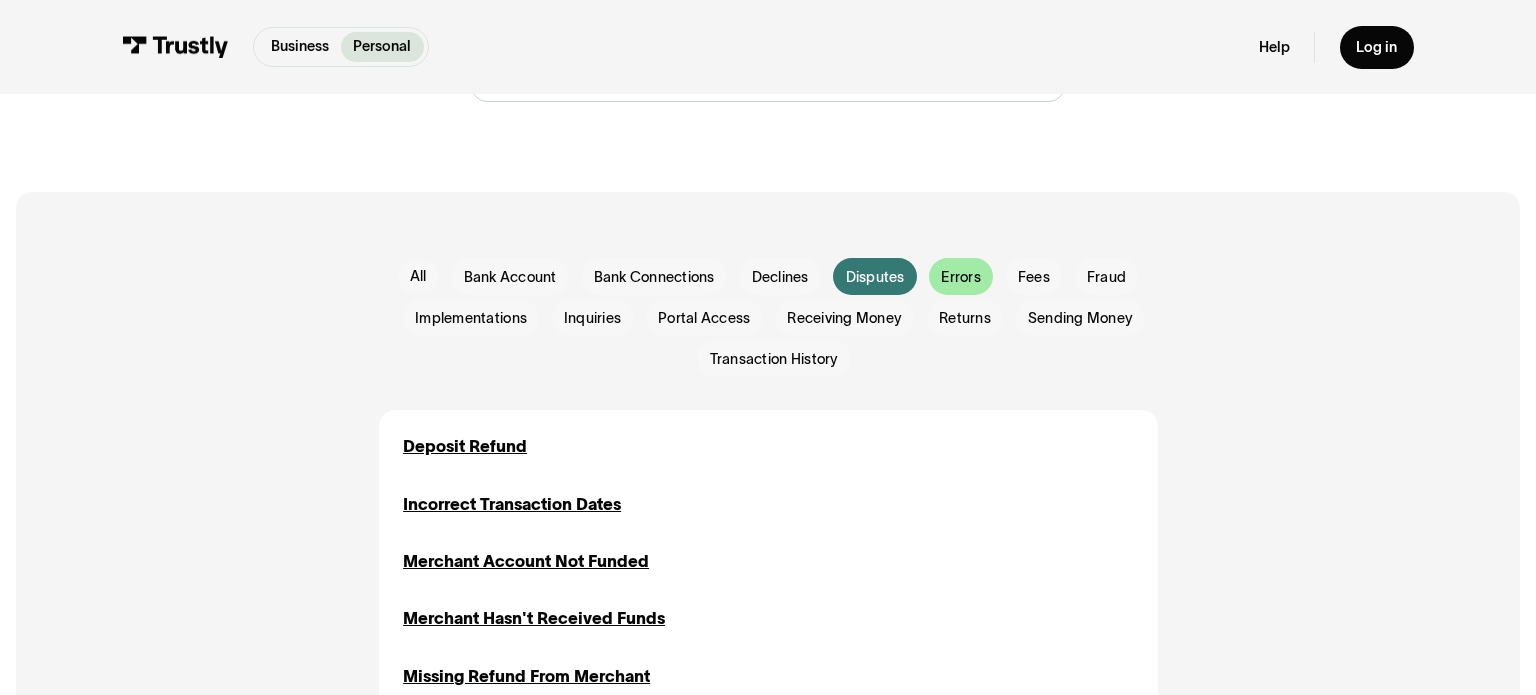 click on "Errors" at bounding box center [961, 277] 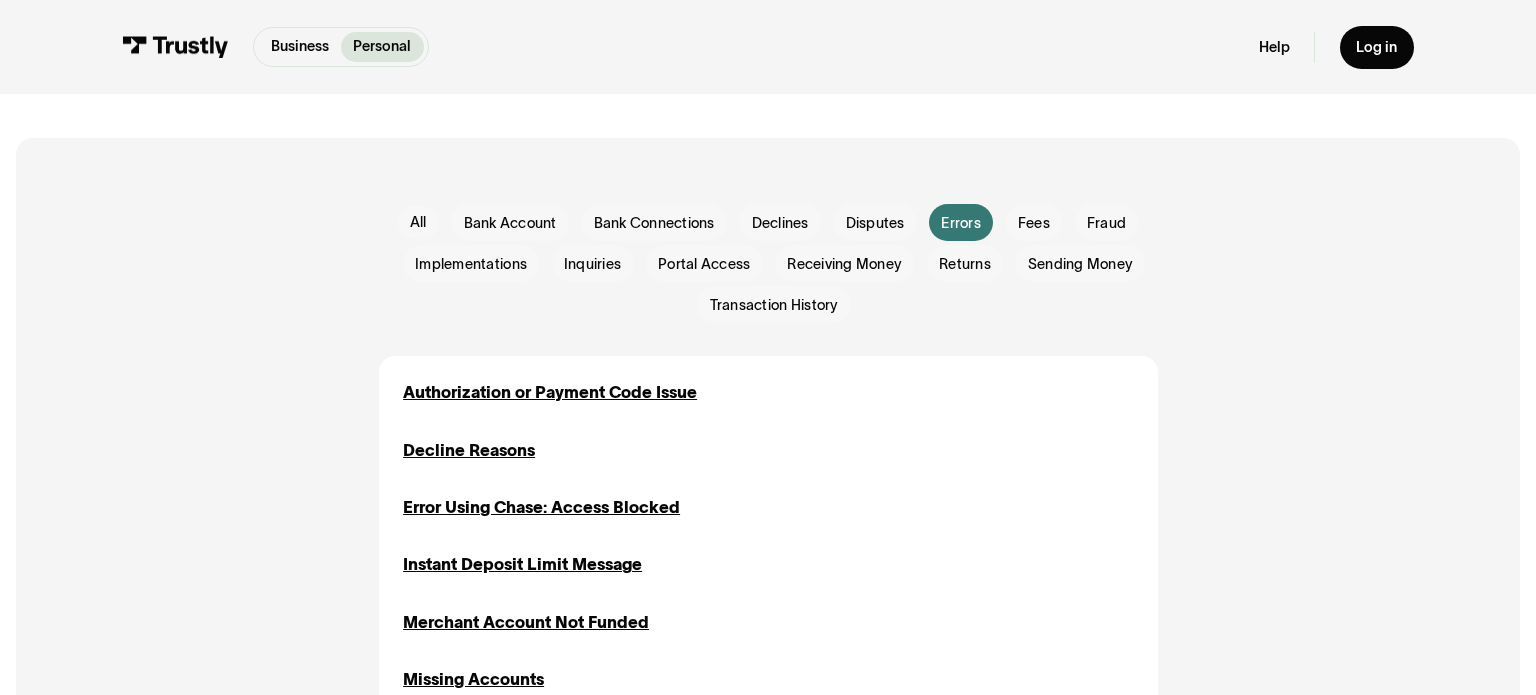 scroll, scrollTop: 416, scrollLeft: 0, axis: vertical 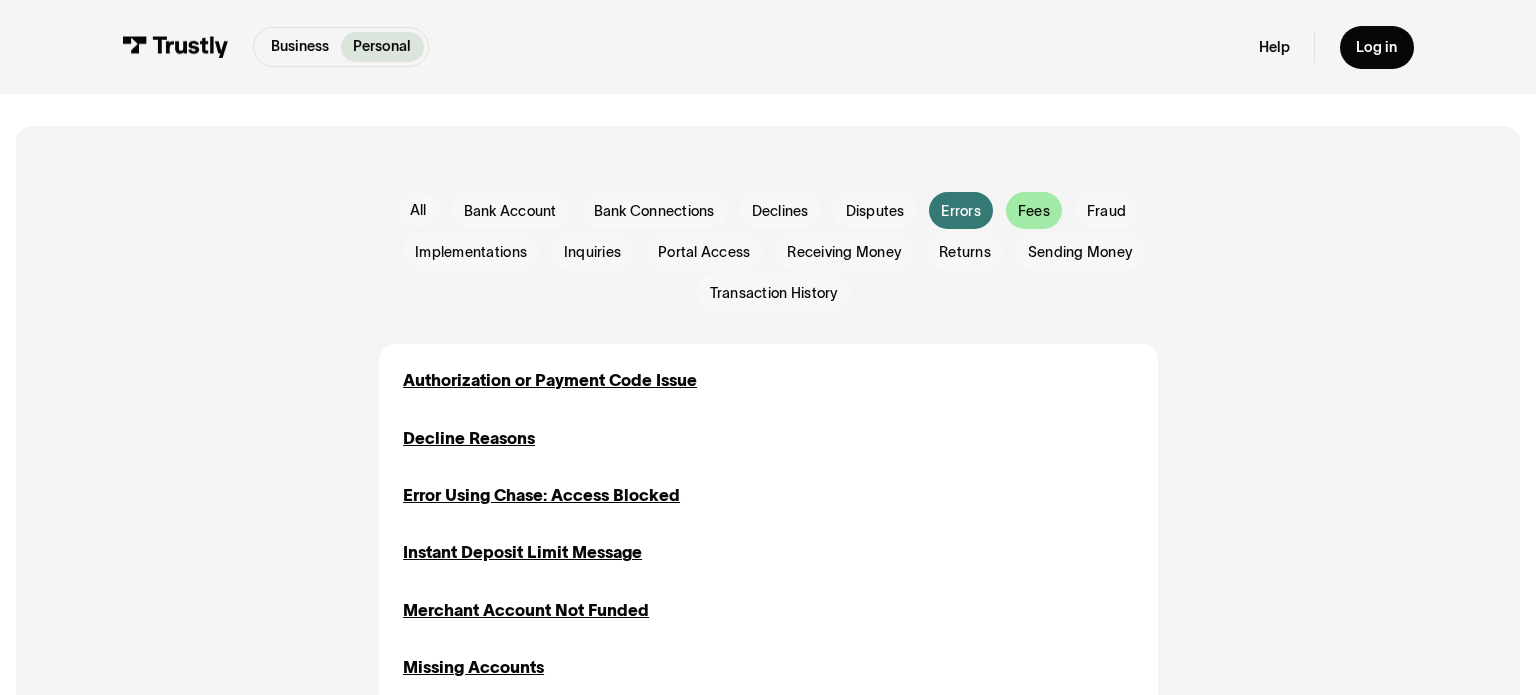 click on "Fees" at bounding box center (1034, 211) 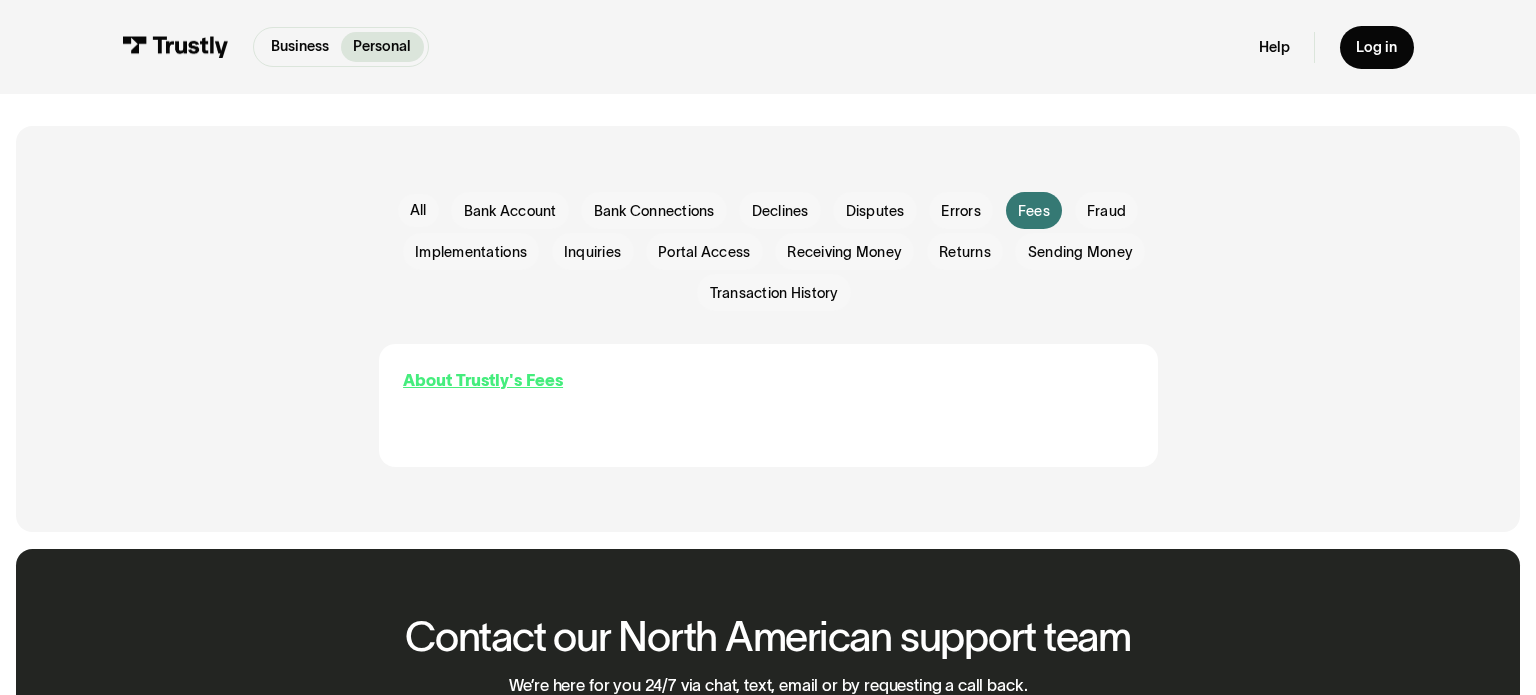 click on "About Trustly's Fees" at bounding box center [483, 380] 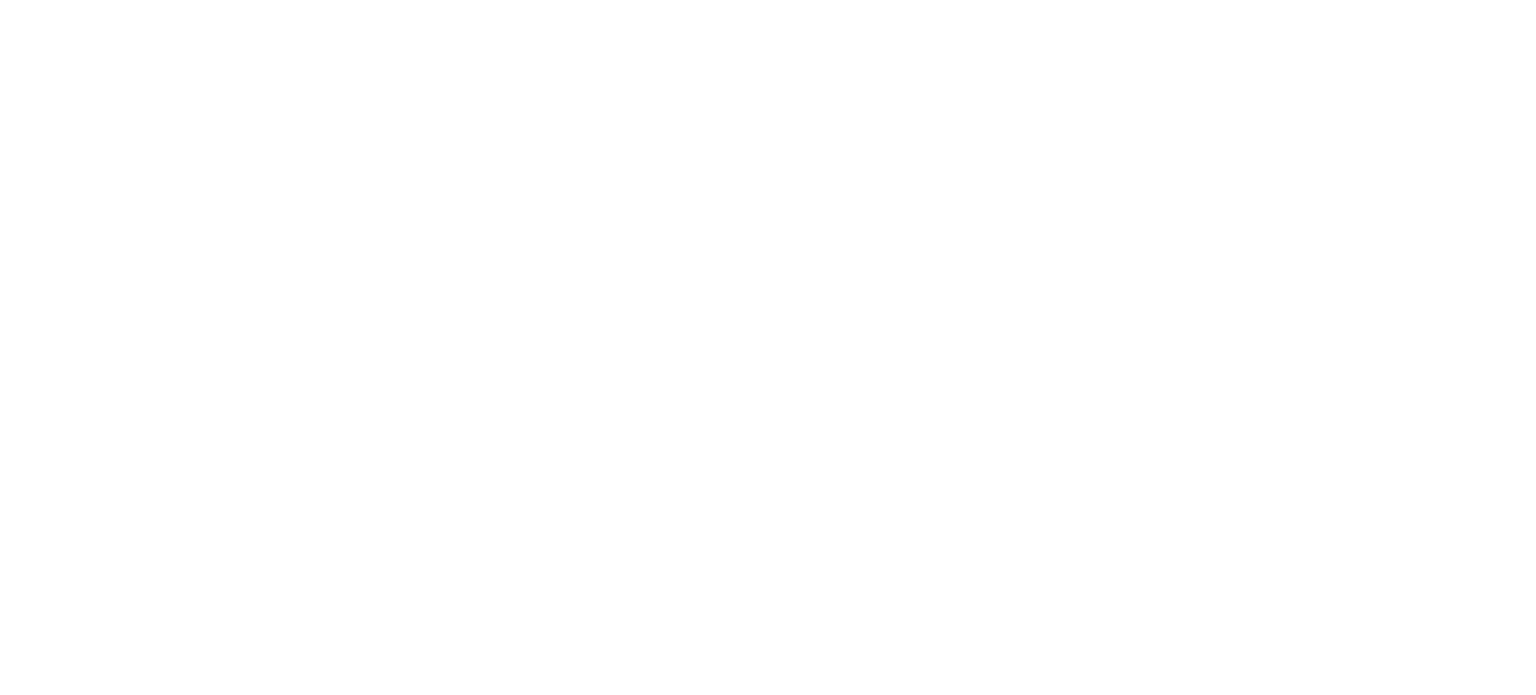 scroll, scrollTop: 0, scrollLeft: 0, axis: both 